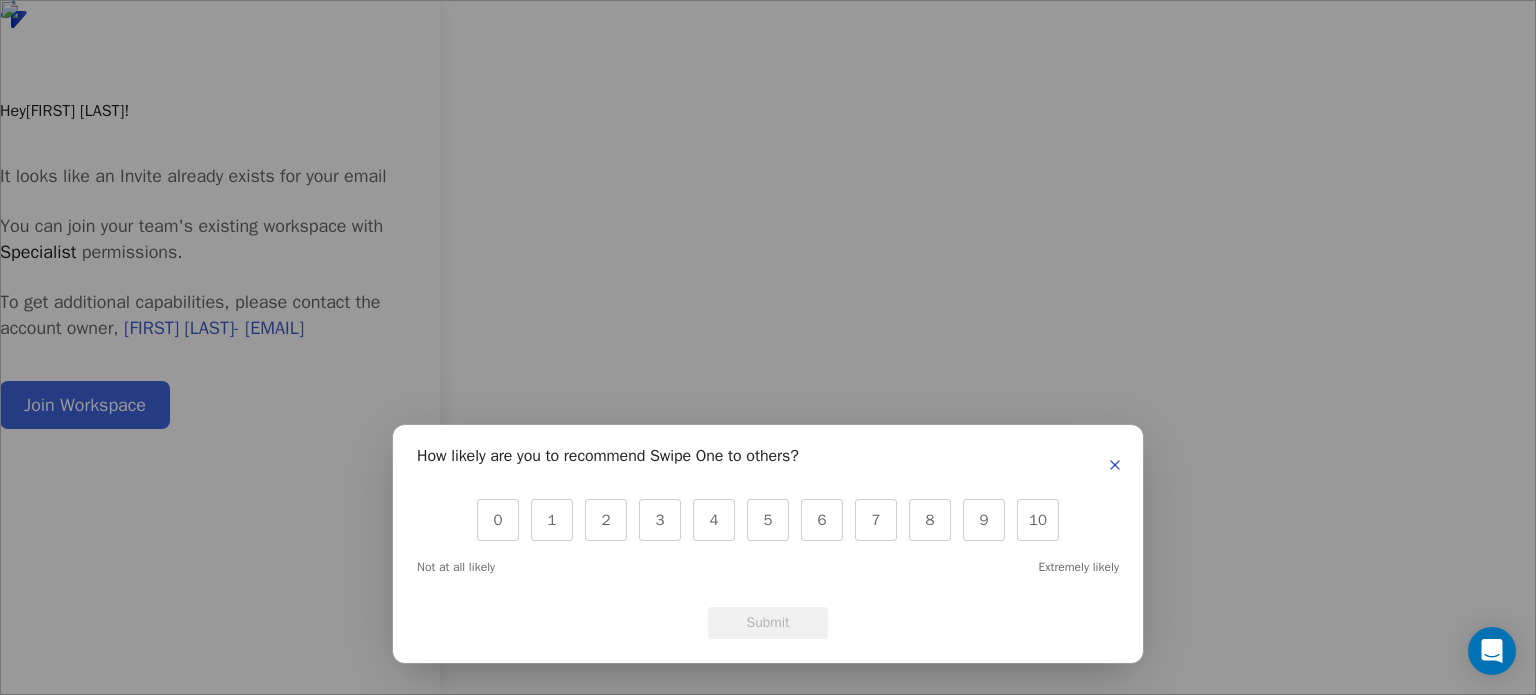 scroll, scrollTop: 0, scrollLeft: 0, axis: both 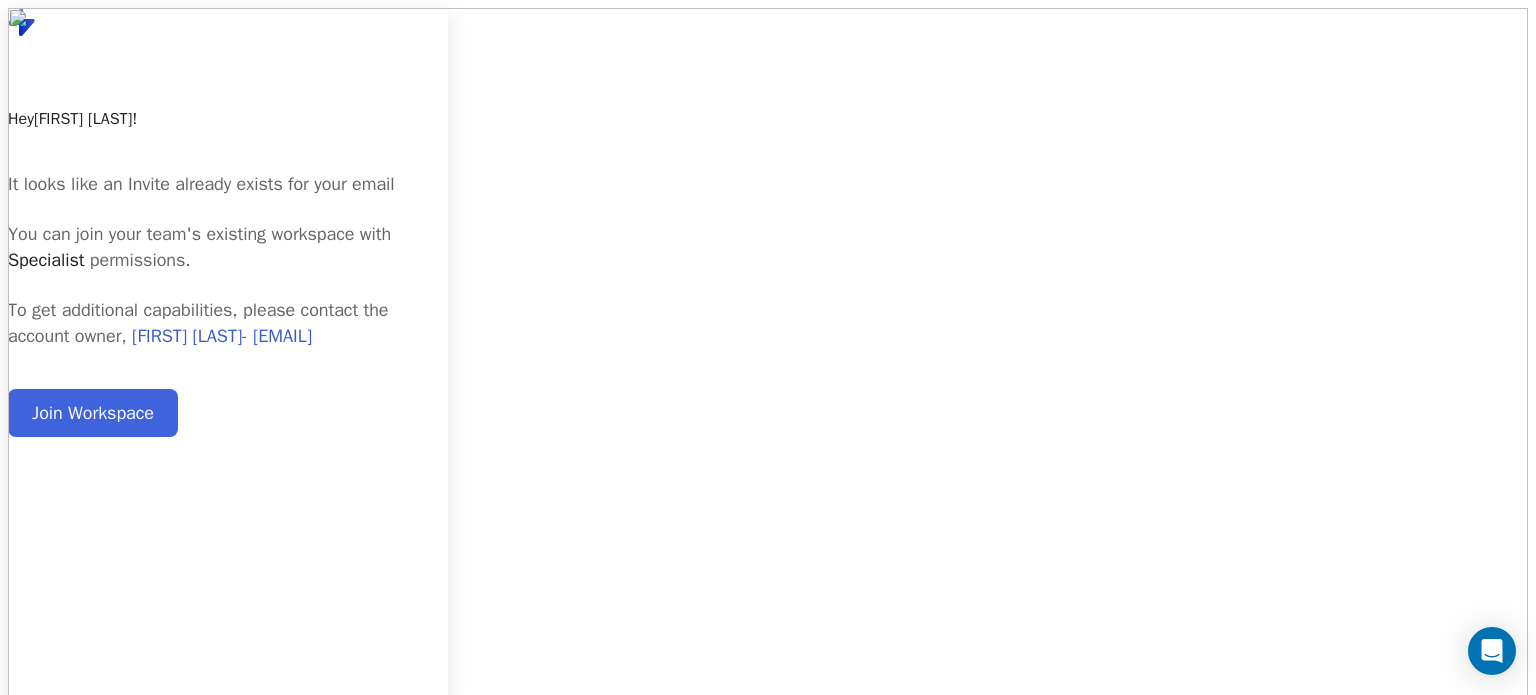click on "Join Workspace" at bounding box center [93, 413] 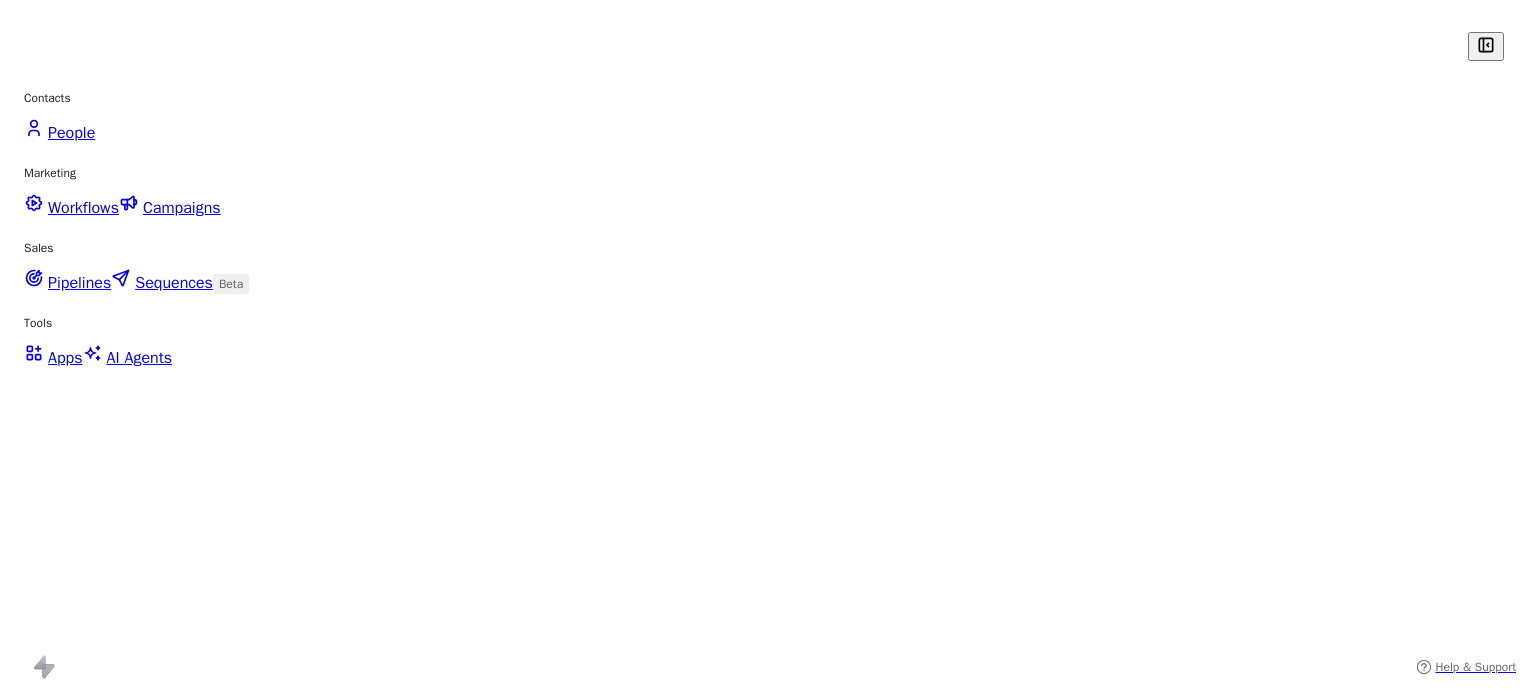 scroll, scrollTop: 0, scrollLeft: 0, axis: both 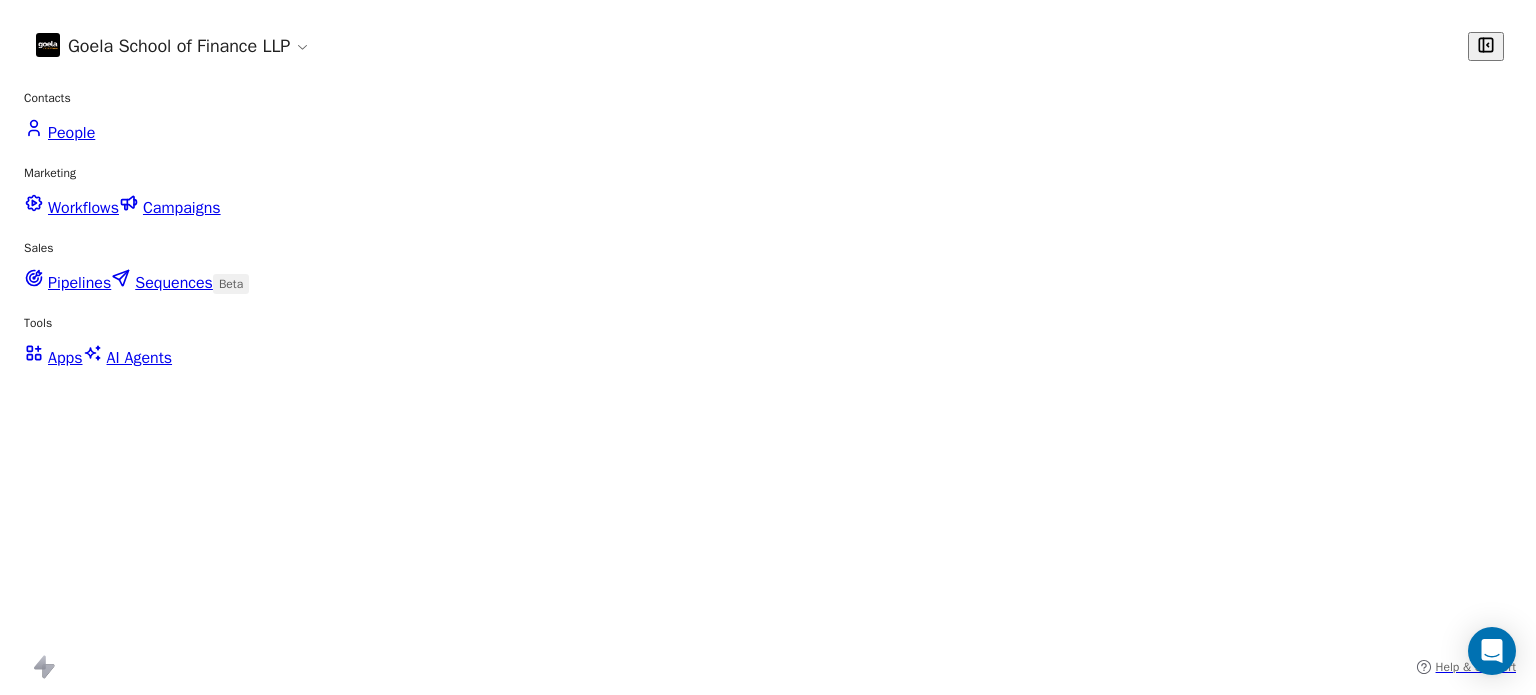 click at bounding box center [1302, 795] 